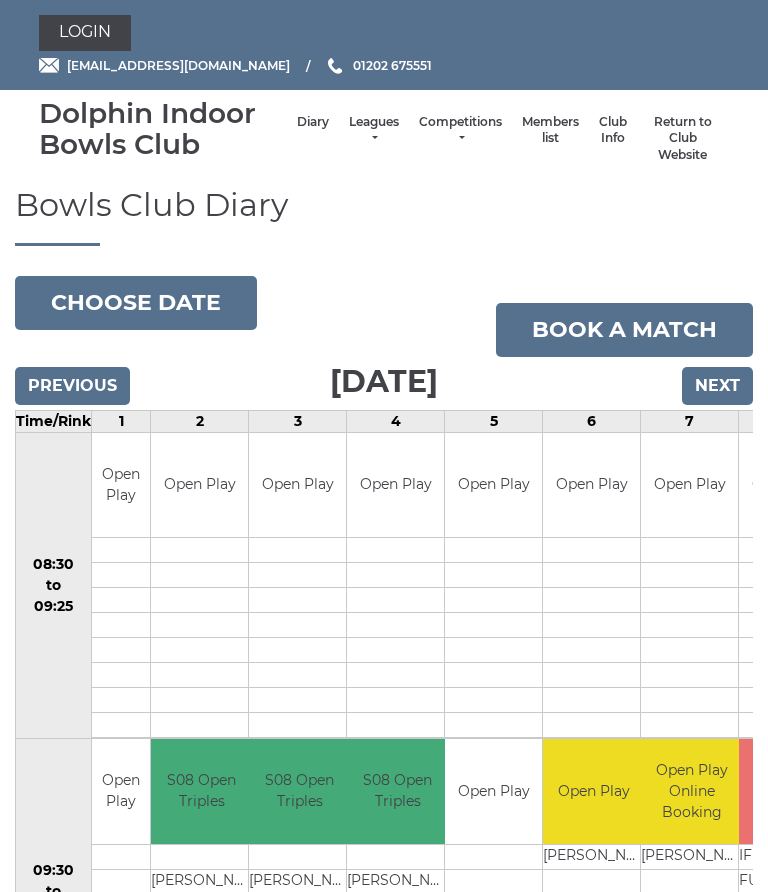 scroll, scrollTop: 0, scrollLeft: 0, axis: both 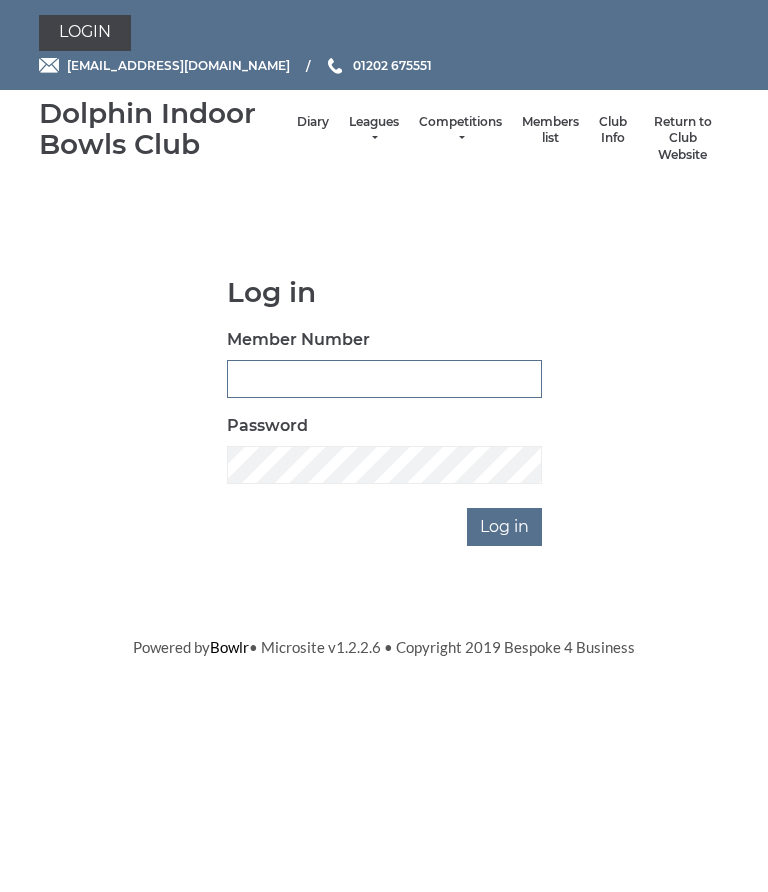 click on "Member Number" at bounding box center [384, 379] 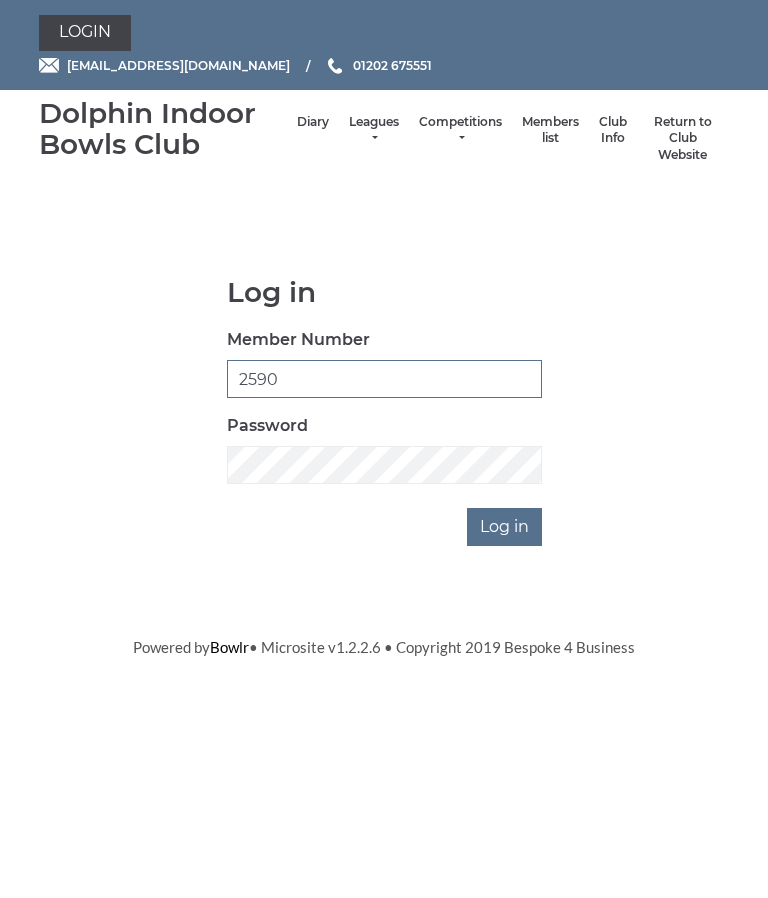 type on "2590" 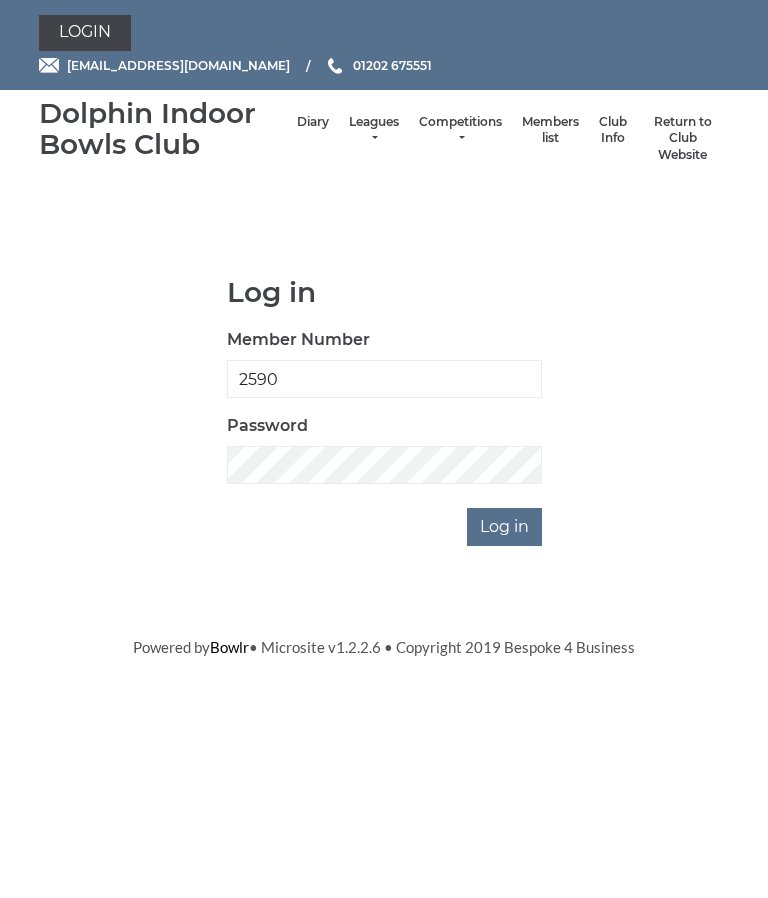 click on "Log in" at bounding box center (504, 527) 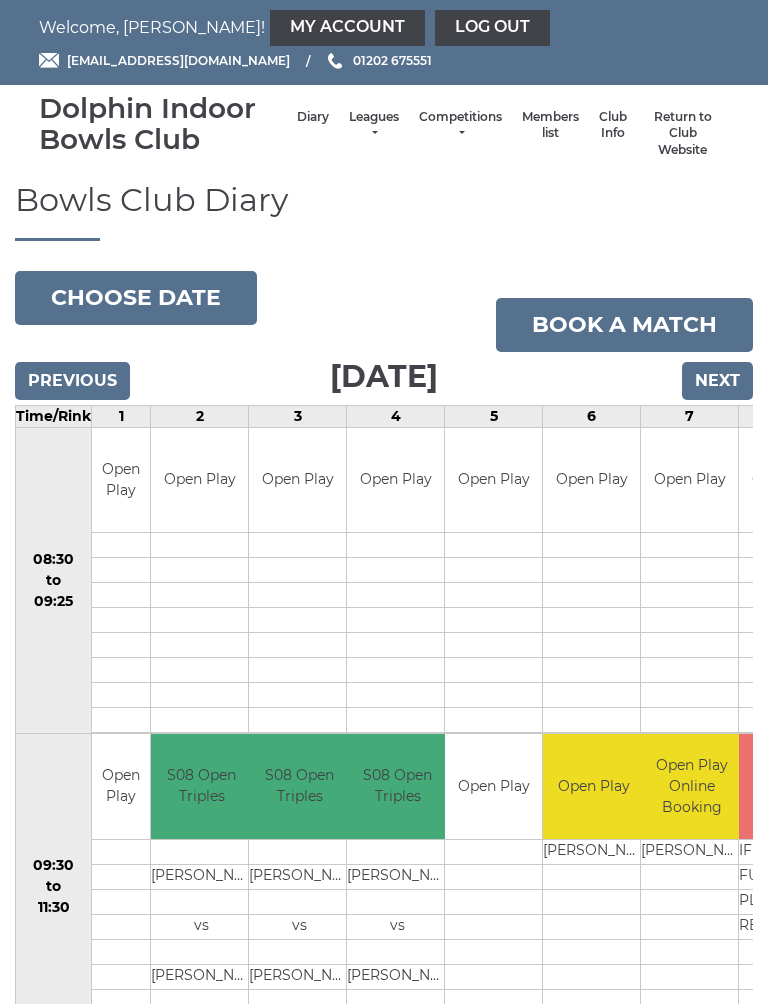 scroll, scrollTop: 0, scrollLeft: 0, axis: both 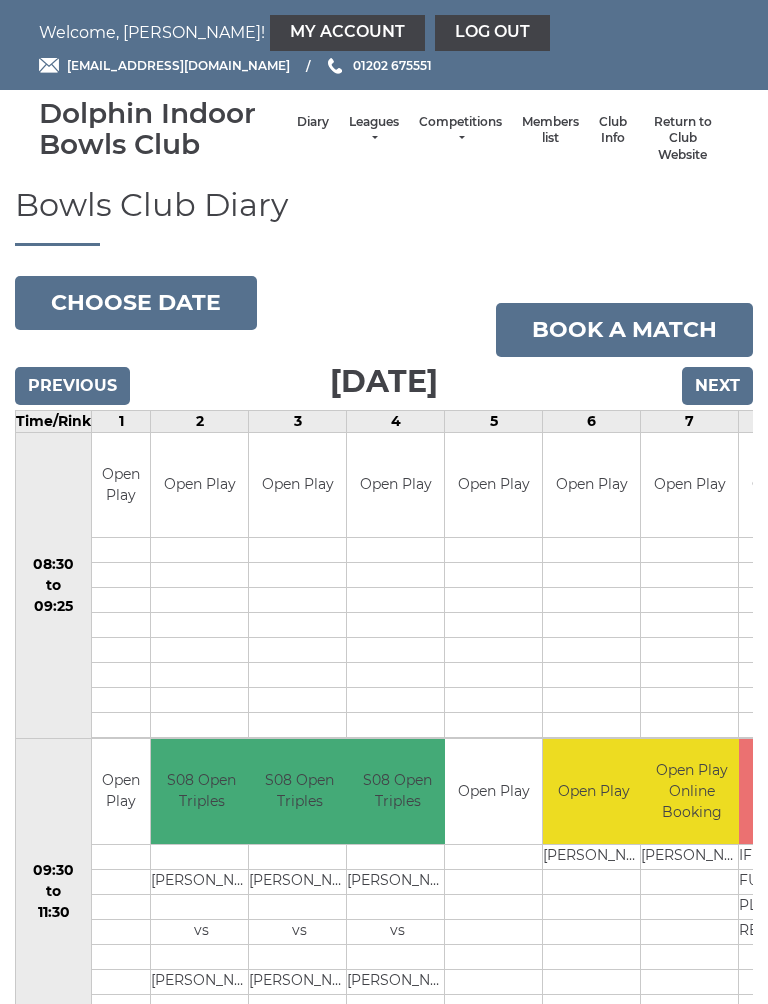 click on "My Account" at bounding box center (347, 33) 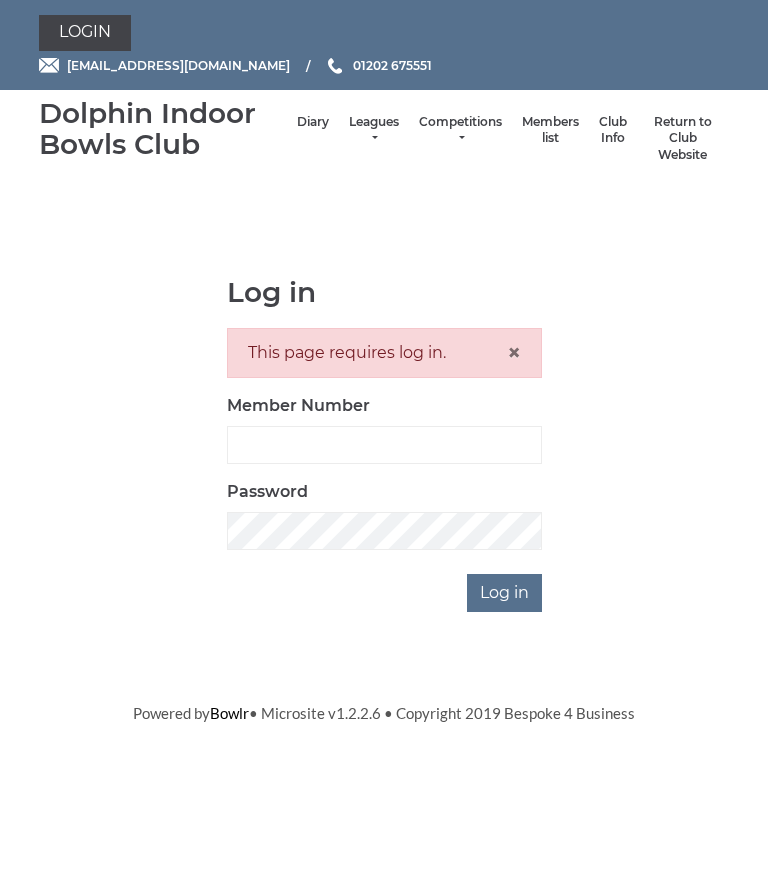 scroll, scrollTop: 0, scrollLeft: 0, axis: both 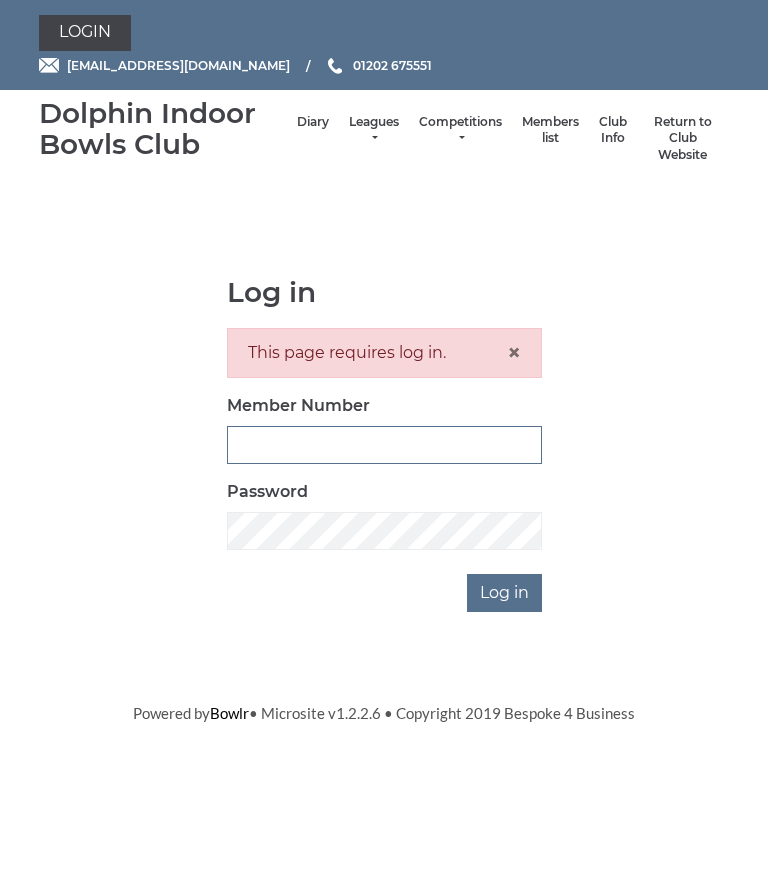 click on "Member Number" at bounding box center (384, 445) 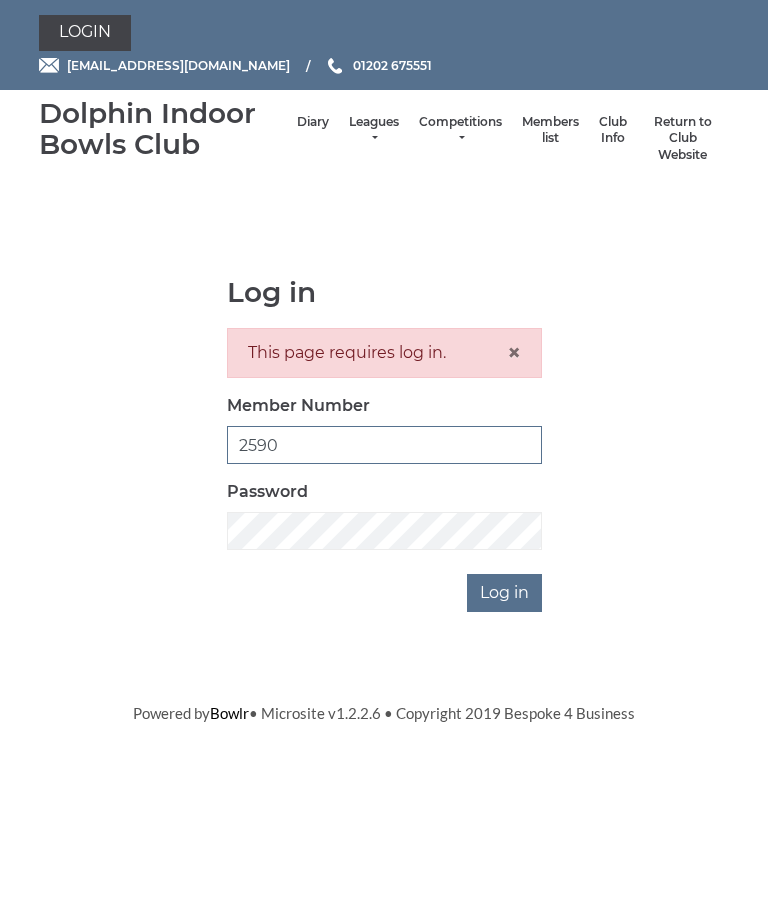 type on "2590" 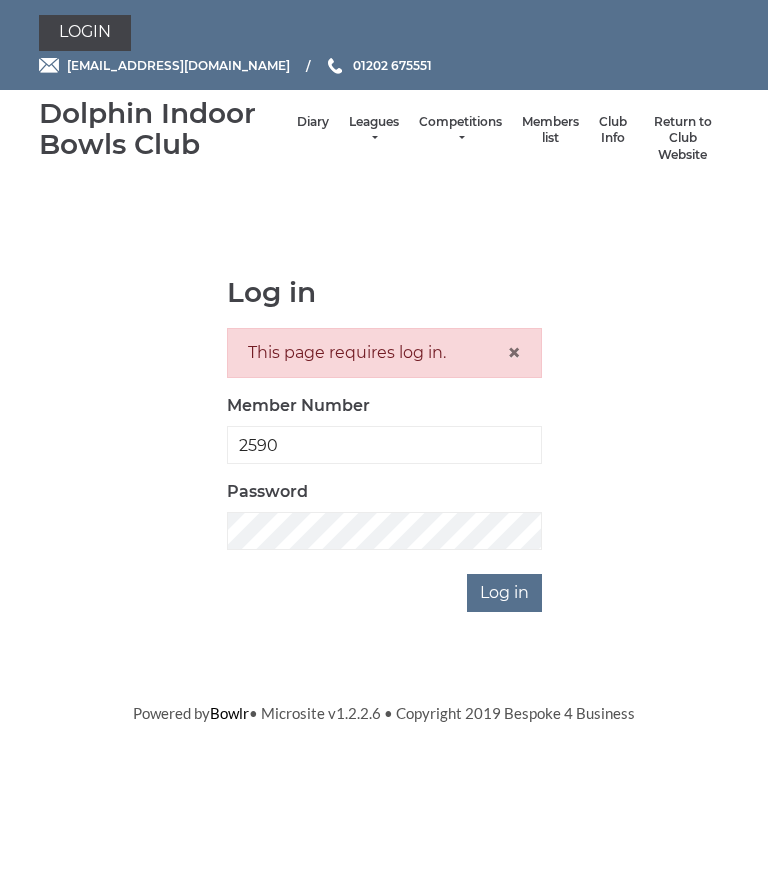click on "Log in" at bounding box center [504, 593] 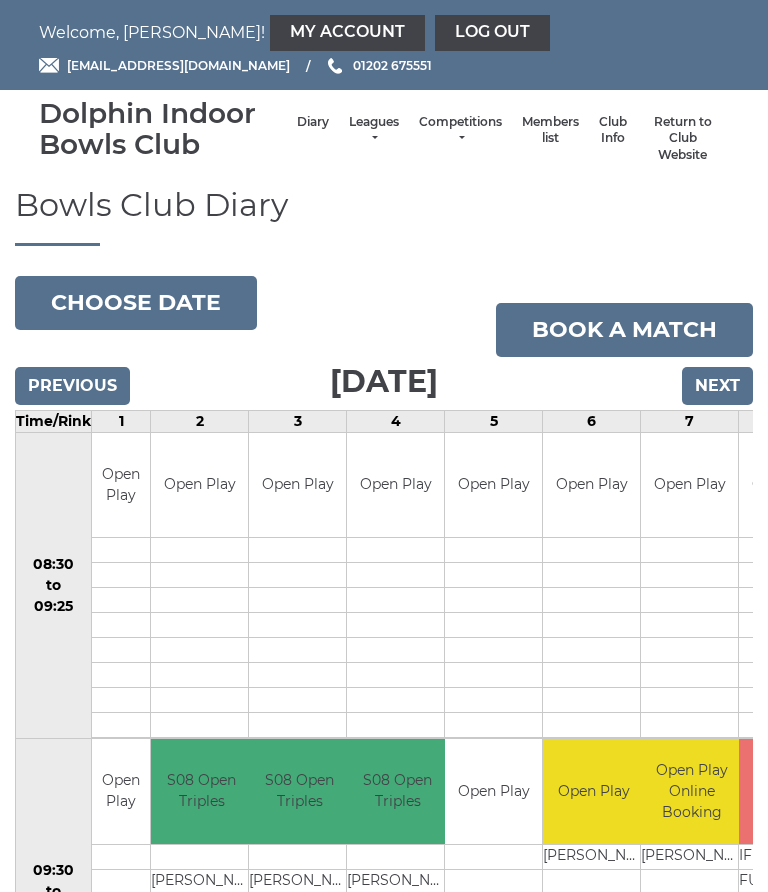 scroll, scrollTop: 0, scrollLeft: 0, axis: both 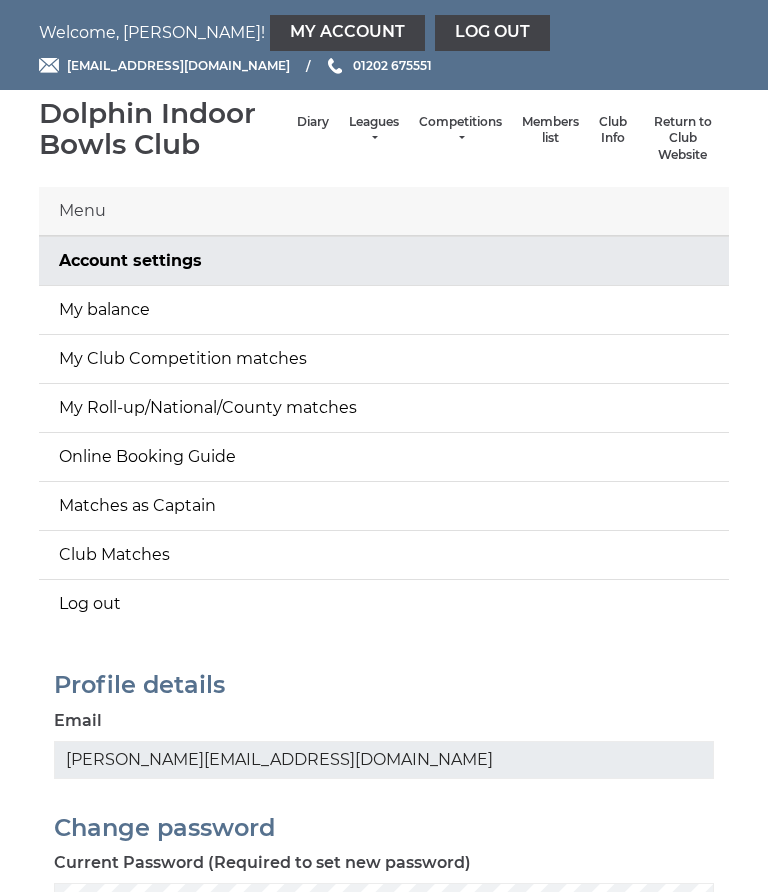 click on "My balance" at bounding box center [384, 310] 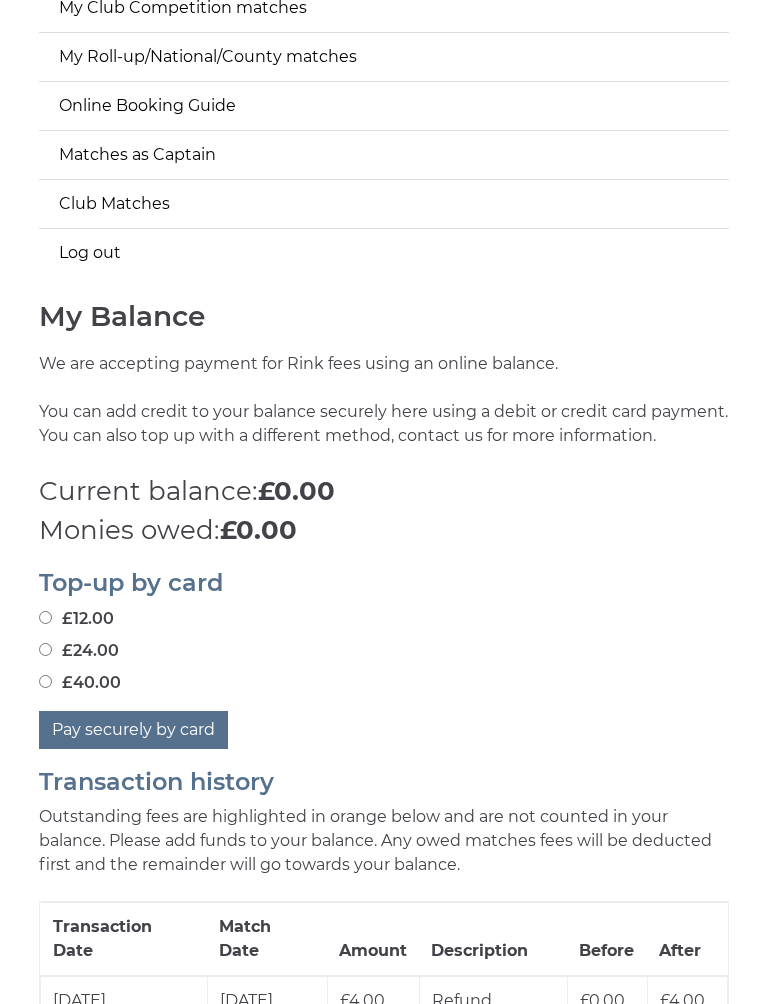 scroll, scrollTop: 355, scrollLeft: 0, axis: vertical 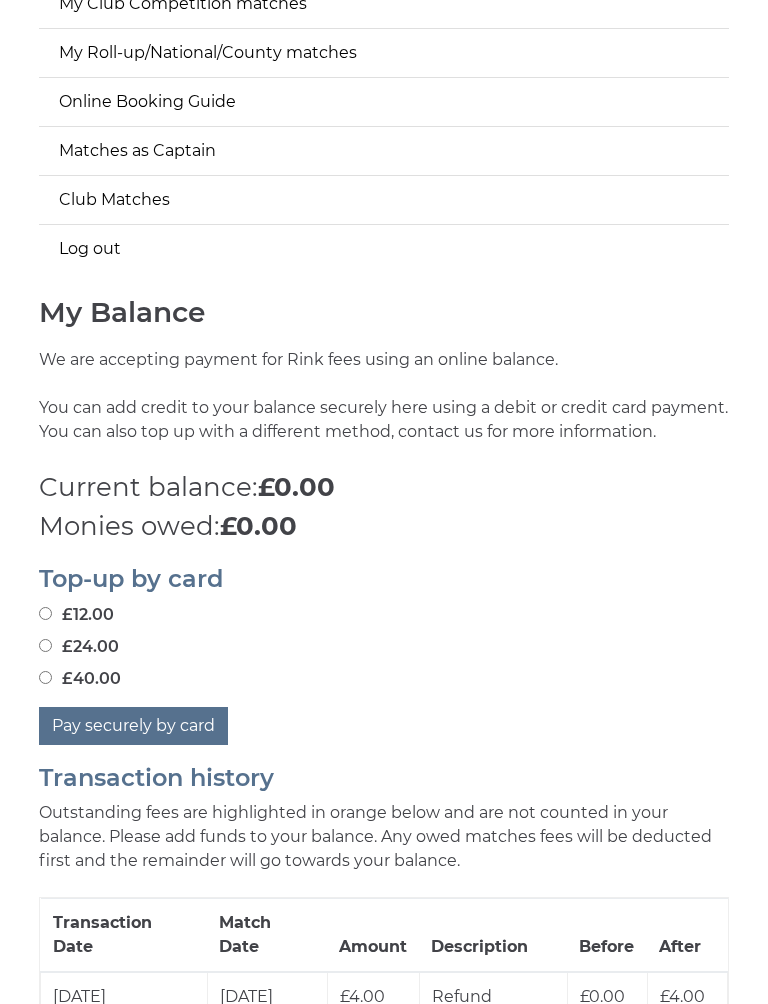 click on "£24.00" at bounding box center (79, 647) 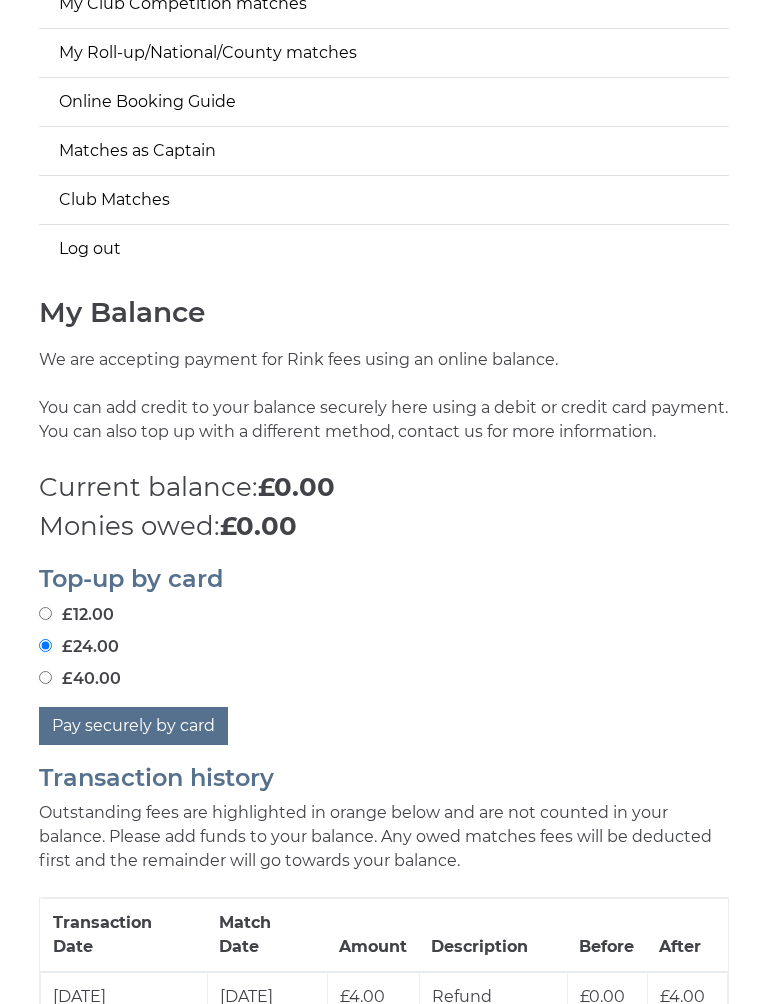 click on "Top-up by card
£12.00 £24.00 £40.00
Pay securely by card" at bounding box center (384, 645) 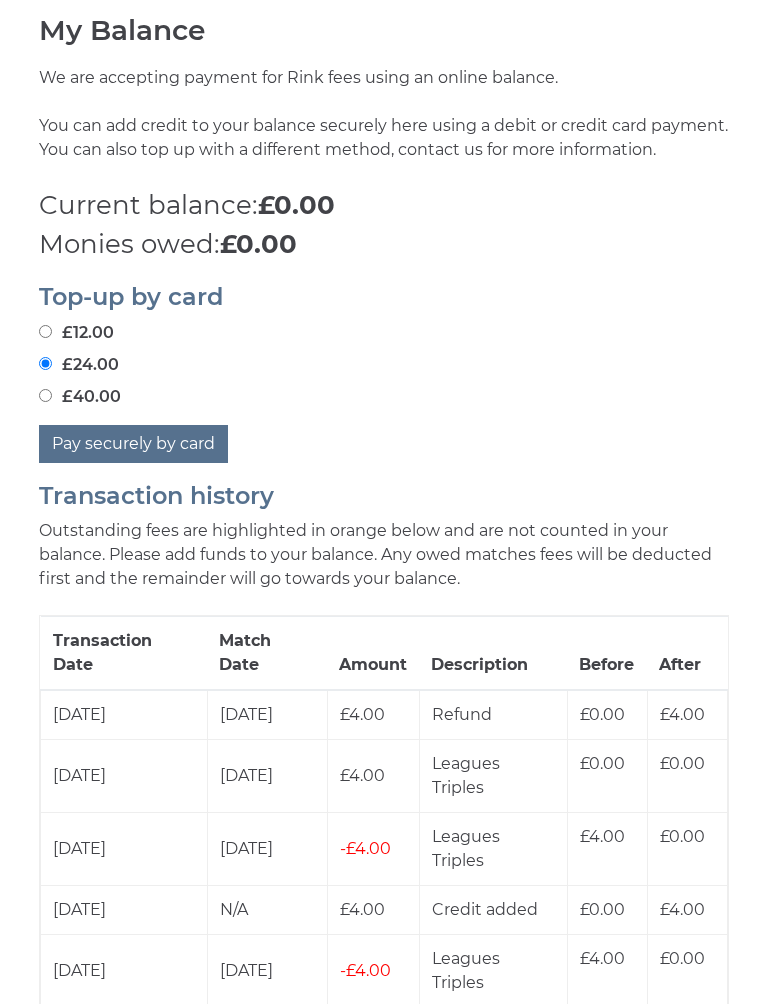 scroll, scrollTop: 637, scrollLeft: 0, axis: vertical 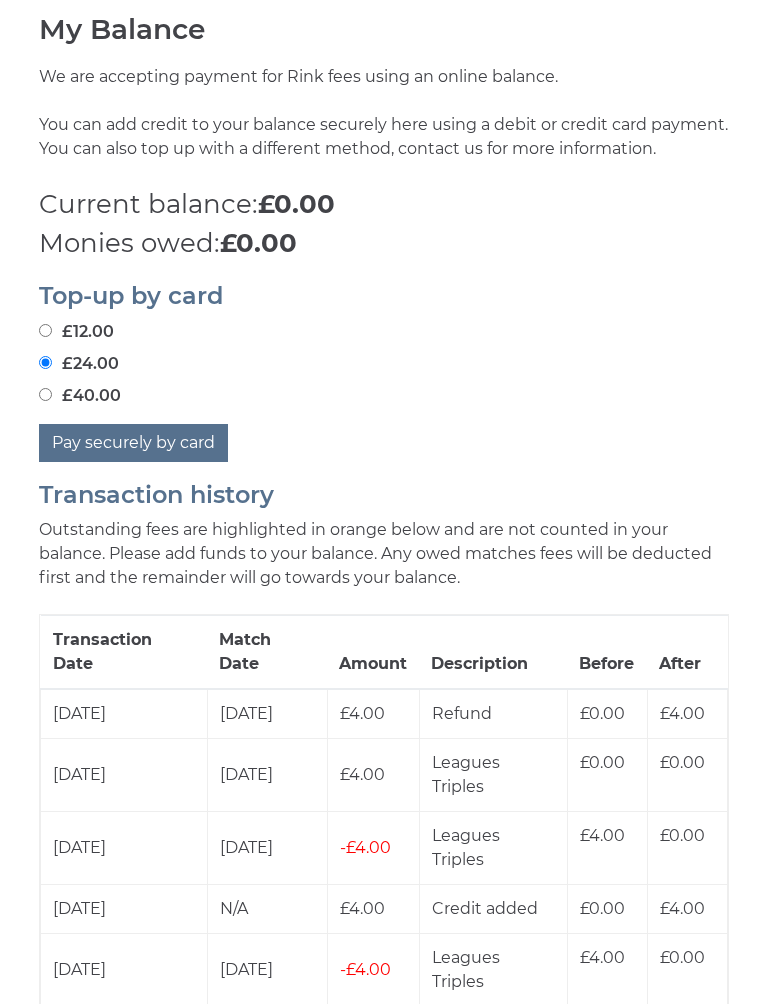 click on "£12.00" at bounding box center (45, 331) 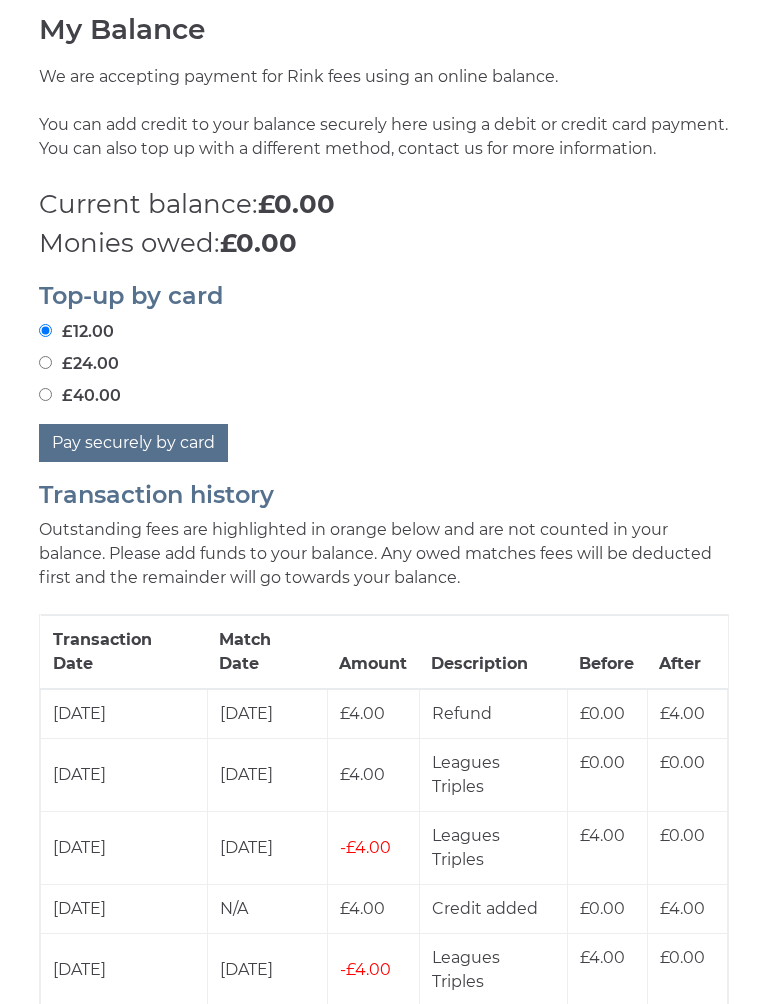 scroll, scrollTop: 635, scrollLeft: 0, axis: vertical 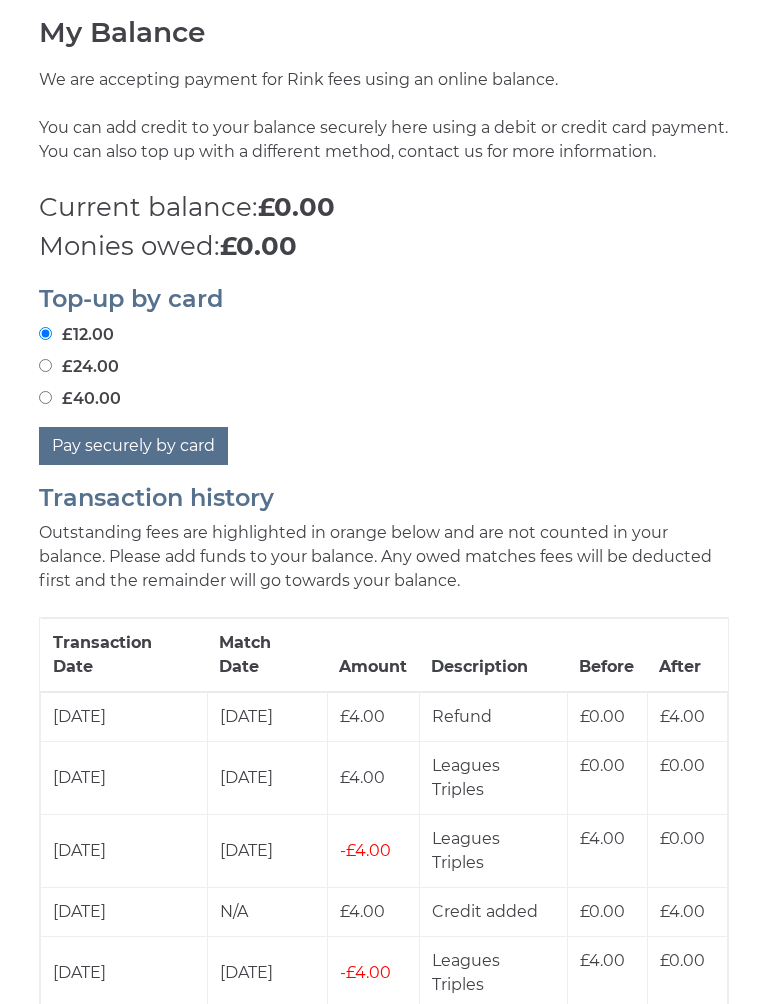 click on "Pay securely by card" at bounding box center (133, 446) 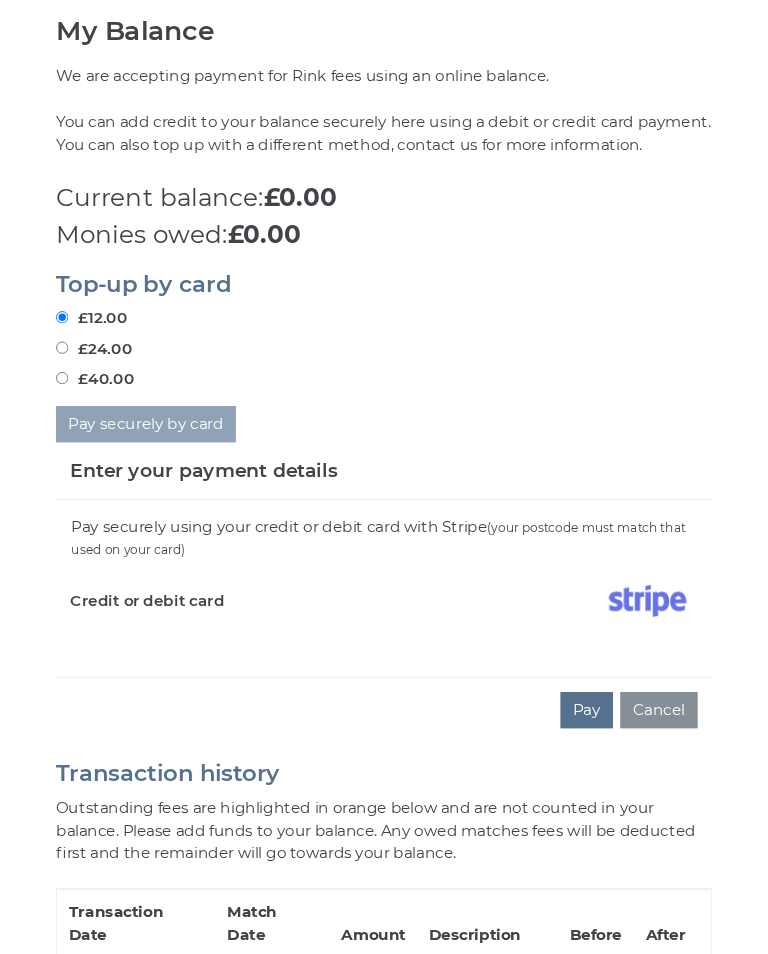 scroll, scrollTop: 693, scrollLeft: 0, axis: vertical 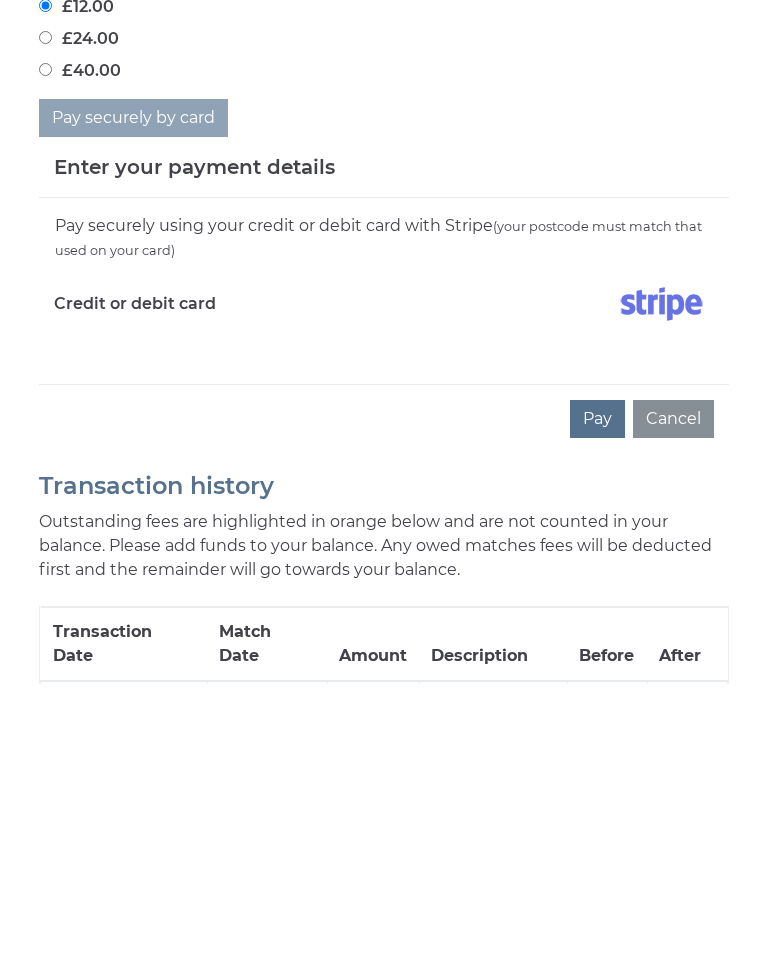 click on "Pay" at bounding box center (597, 689) 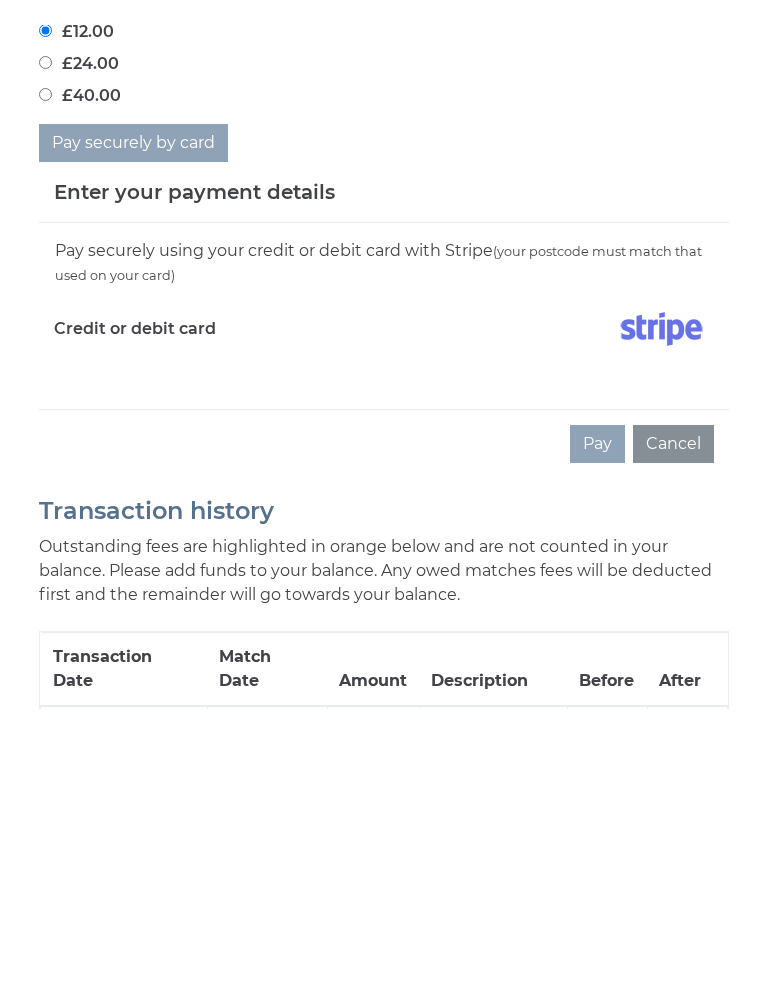 scroll, scrollTop: 964, scrollLeft: 0, axis: vertical 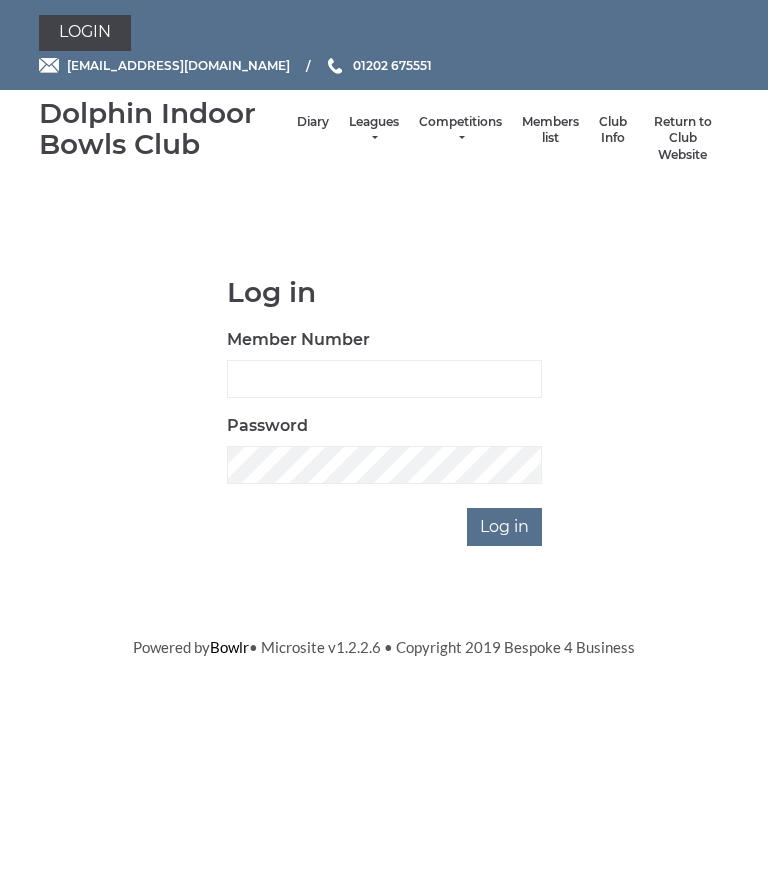 click on "Login
[EMAIL_ADDRESS][DOMAIN_NAME]
01202 675551" at bounding box center (384, 45) 